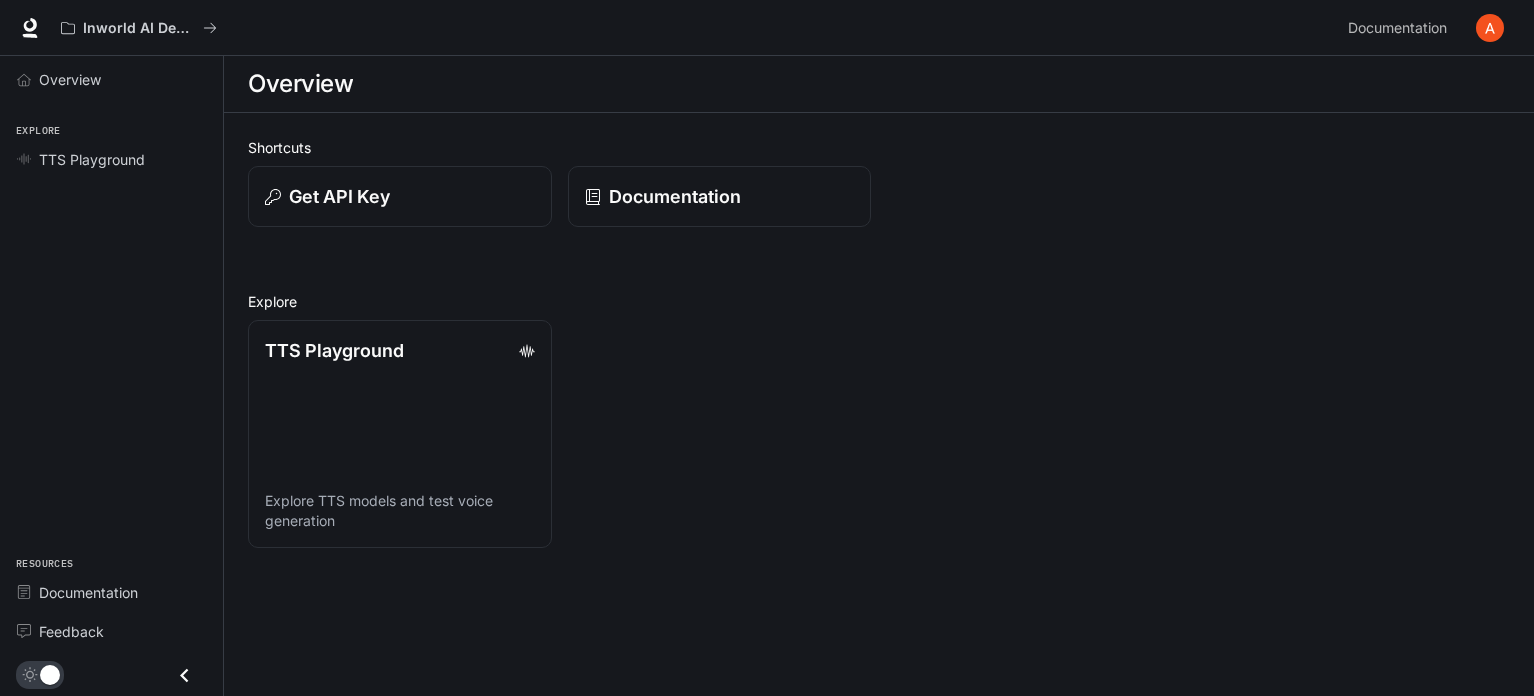 scroll, scrollTop: 0, scrollLeft: 0, axis: both 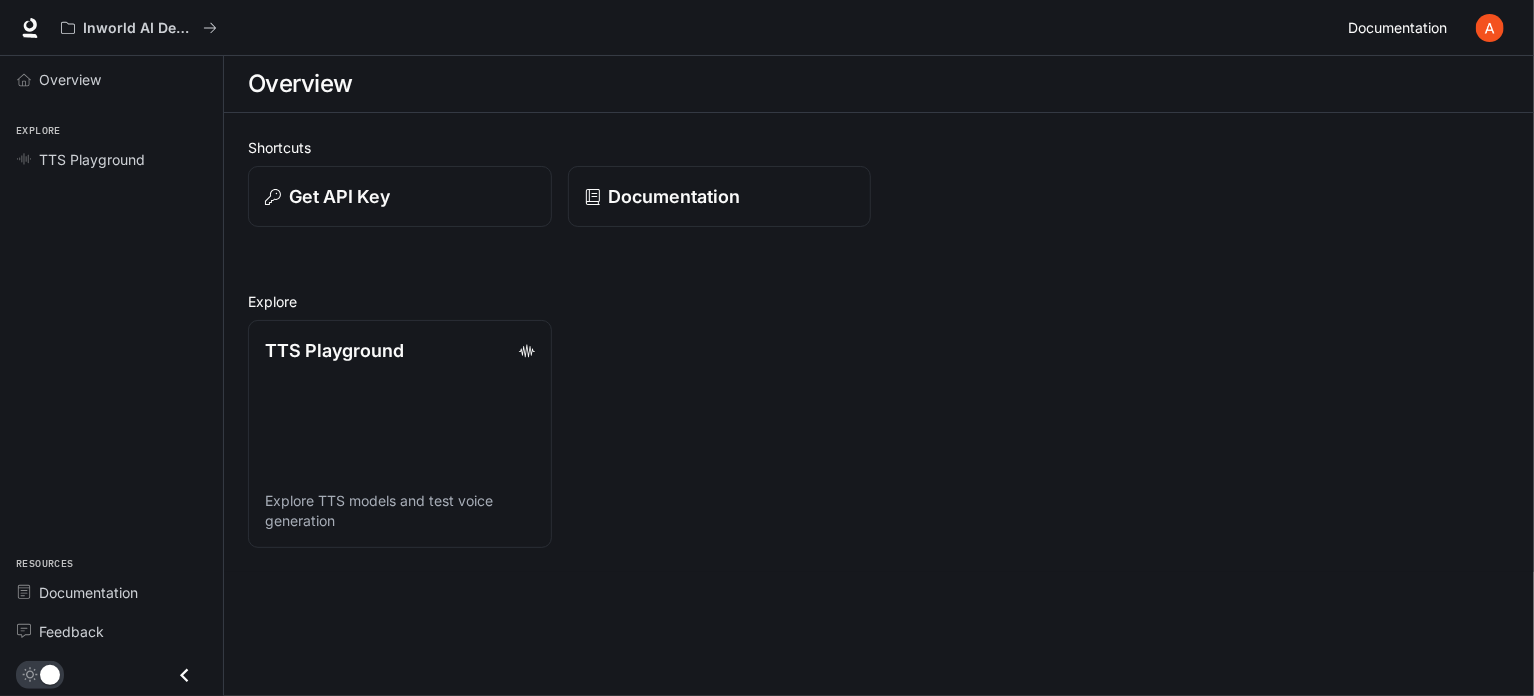 click on "Documentation" at bounding box center [1397, 28] 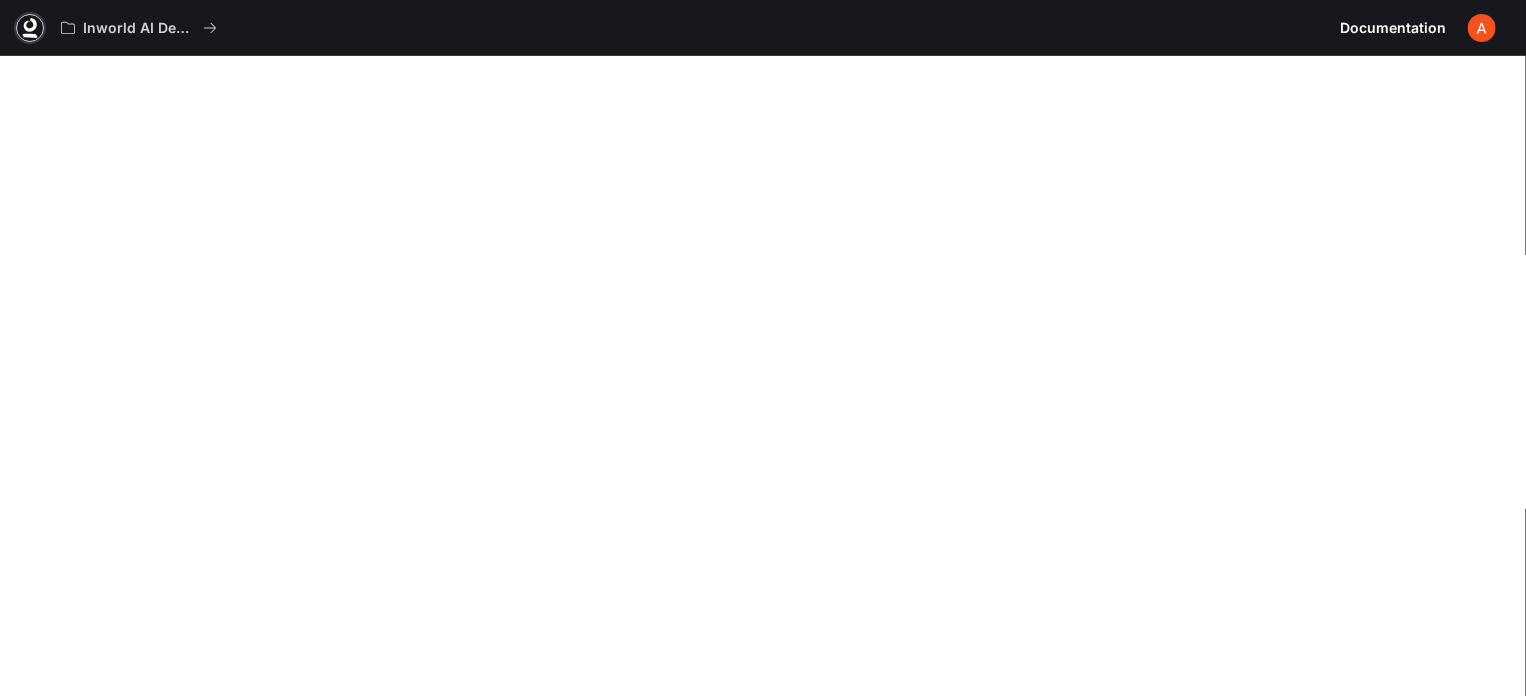 click 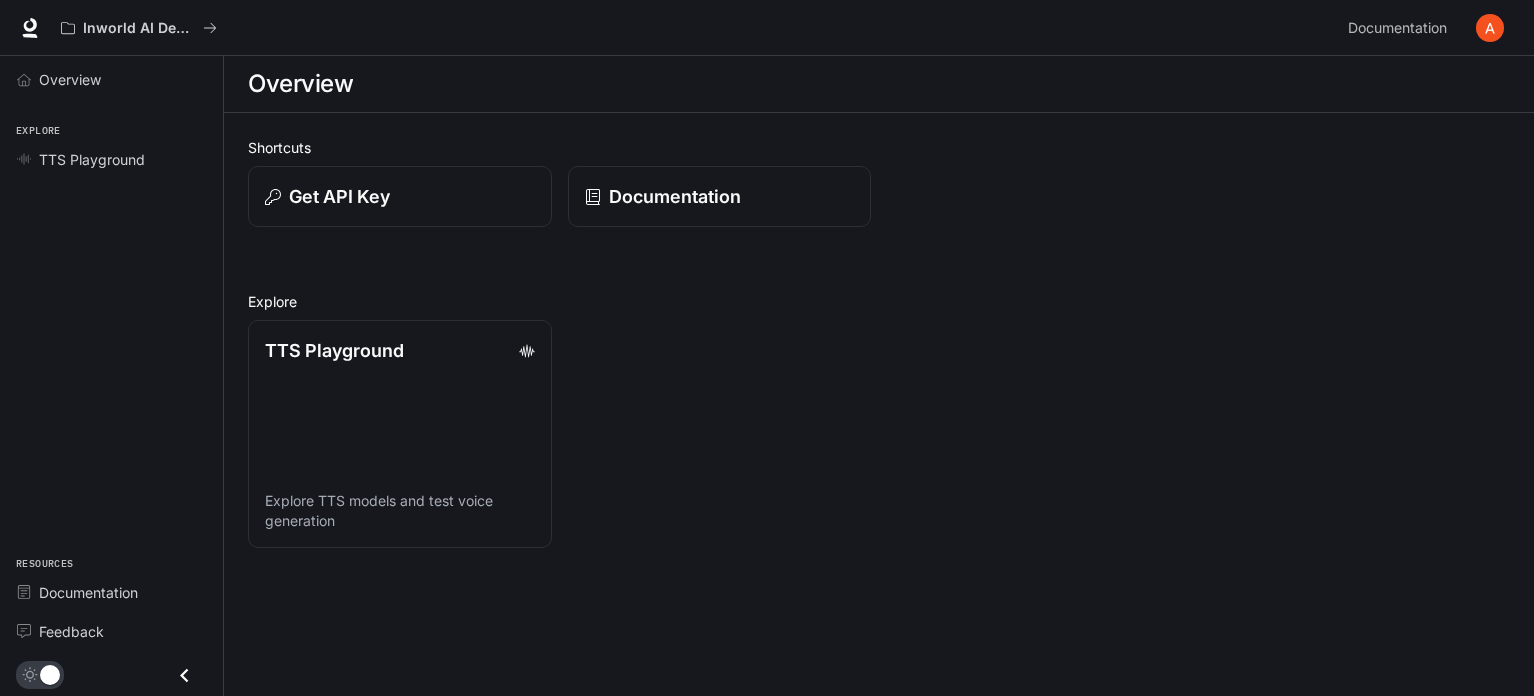 scroll, scrollTop: 0, scrollLeft: 0, axis: both 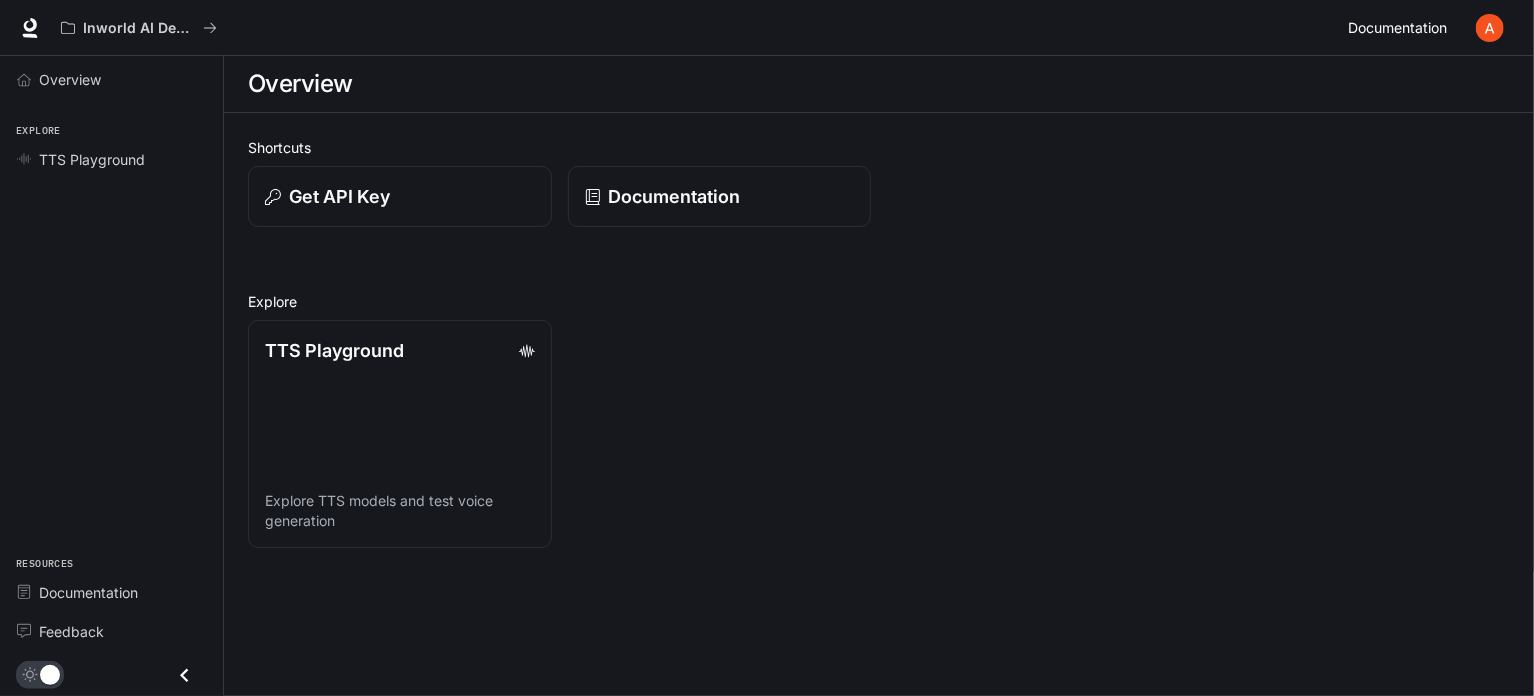 click on "Documentation" at bounding box center (1397, 28) 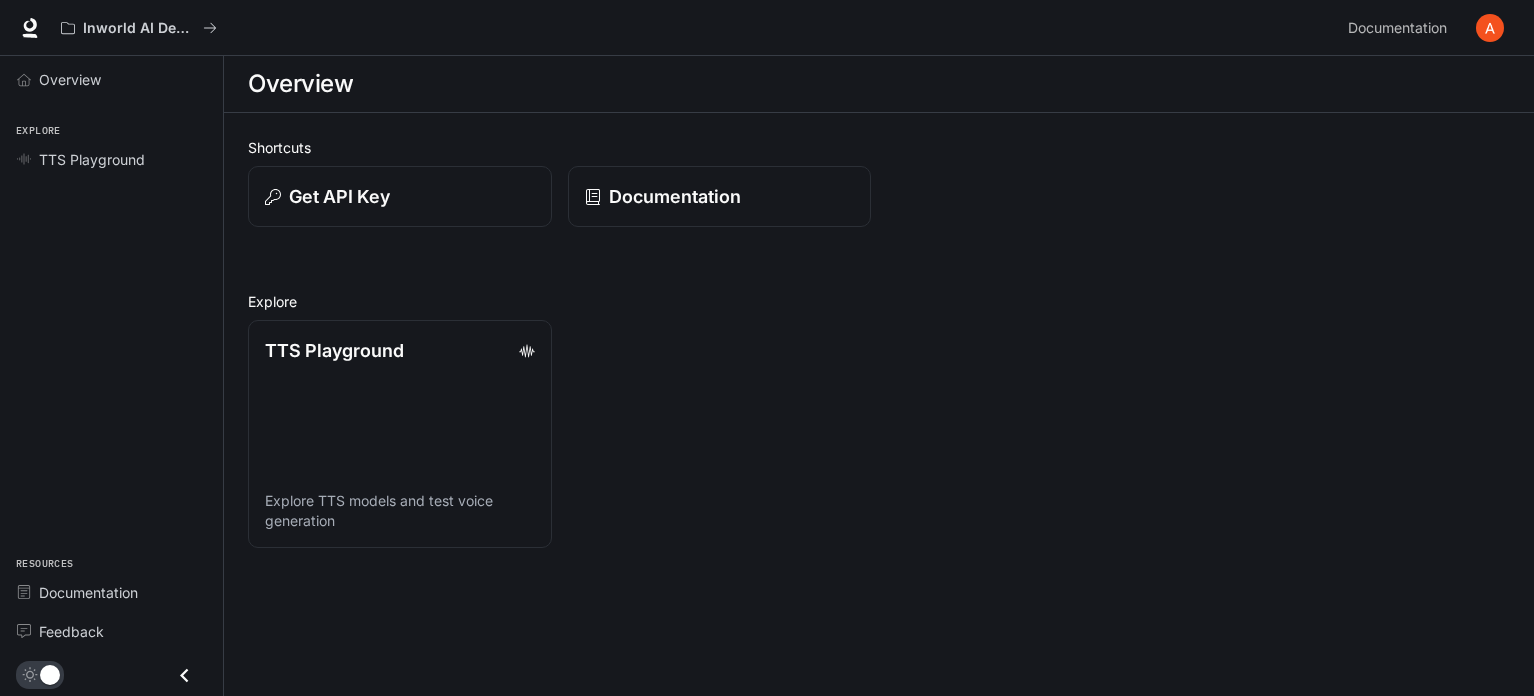 scroll, scrollTop: 0, scrollLeft: 0, axis: both 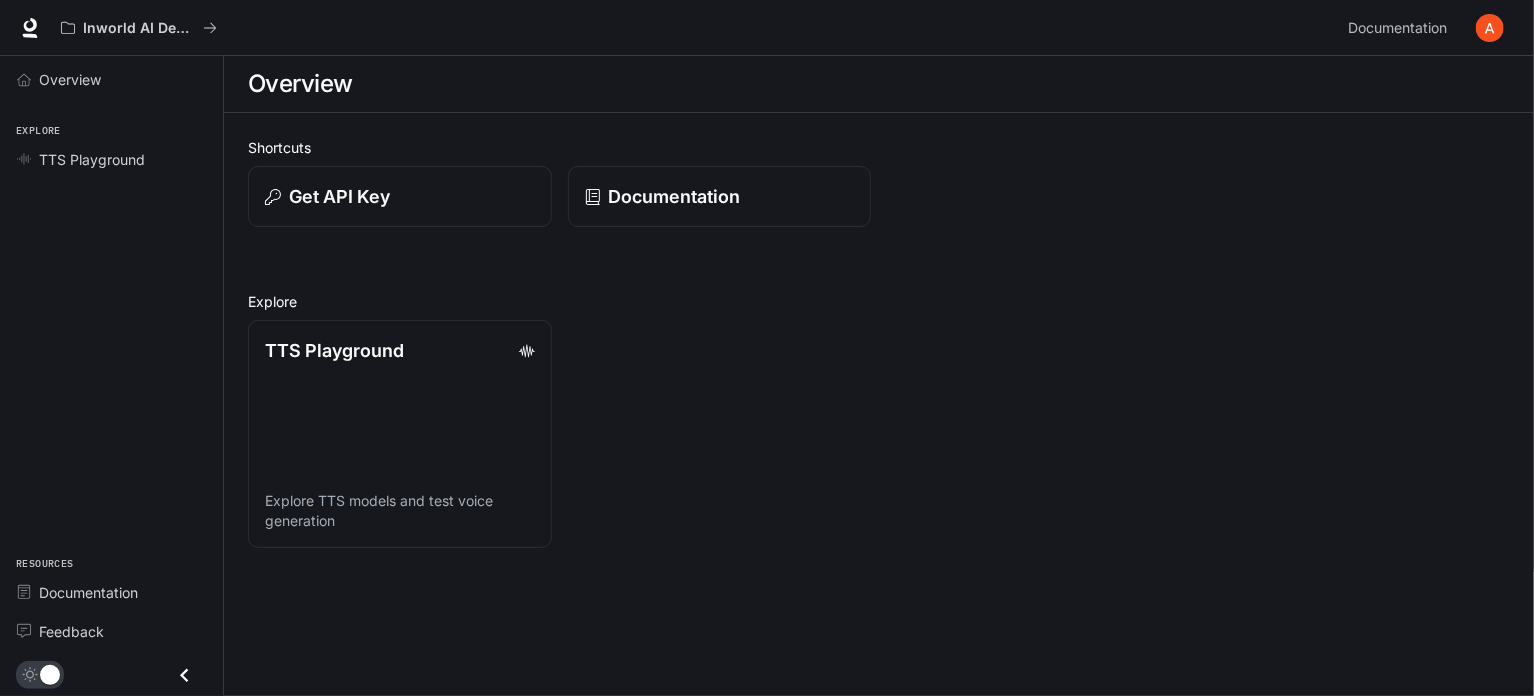 click at bounding box center [1490, 28] 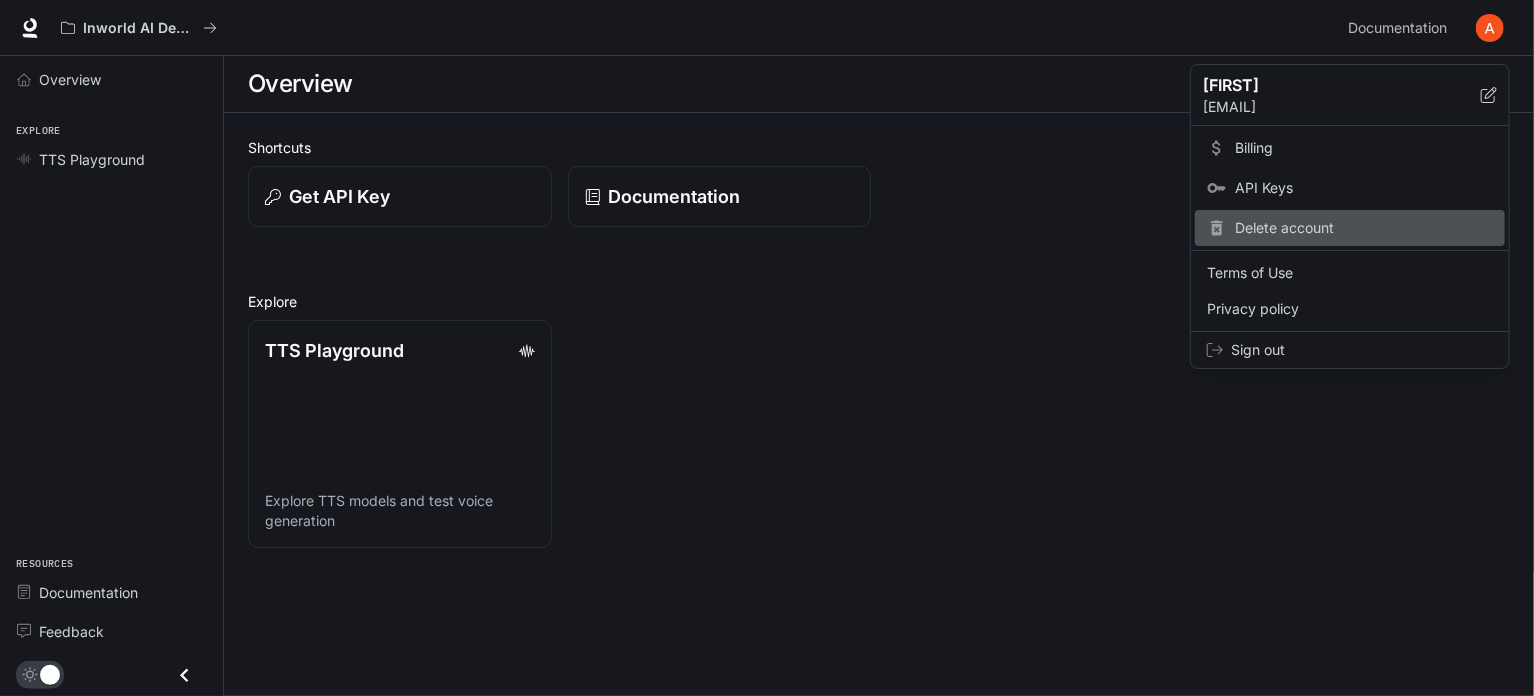 click on "Delete account" at bounding box center (1364, 228) 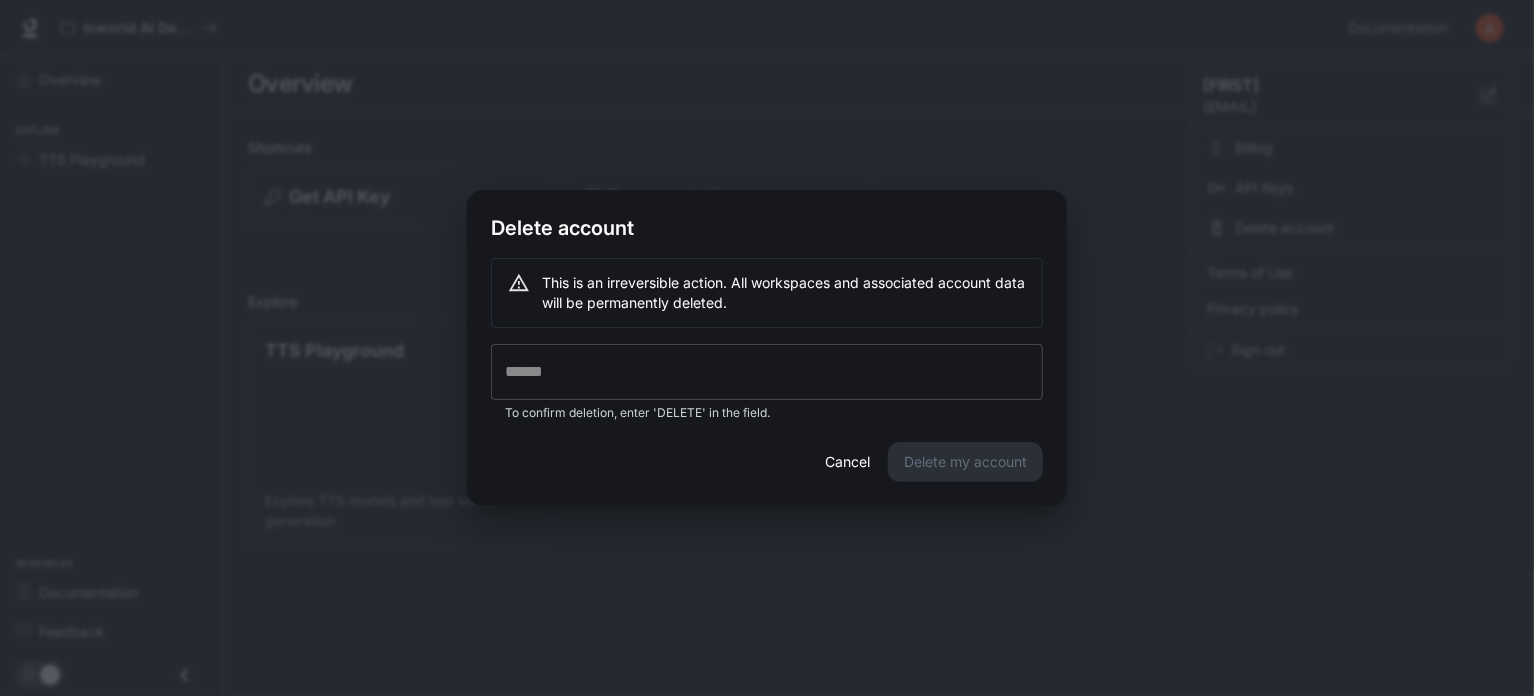 click at bounding box center (767, 372) 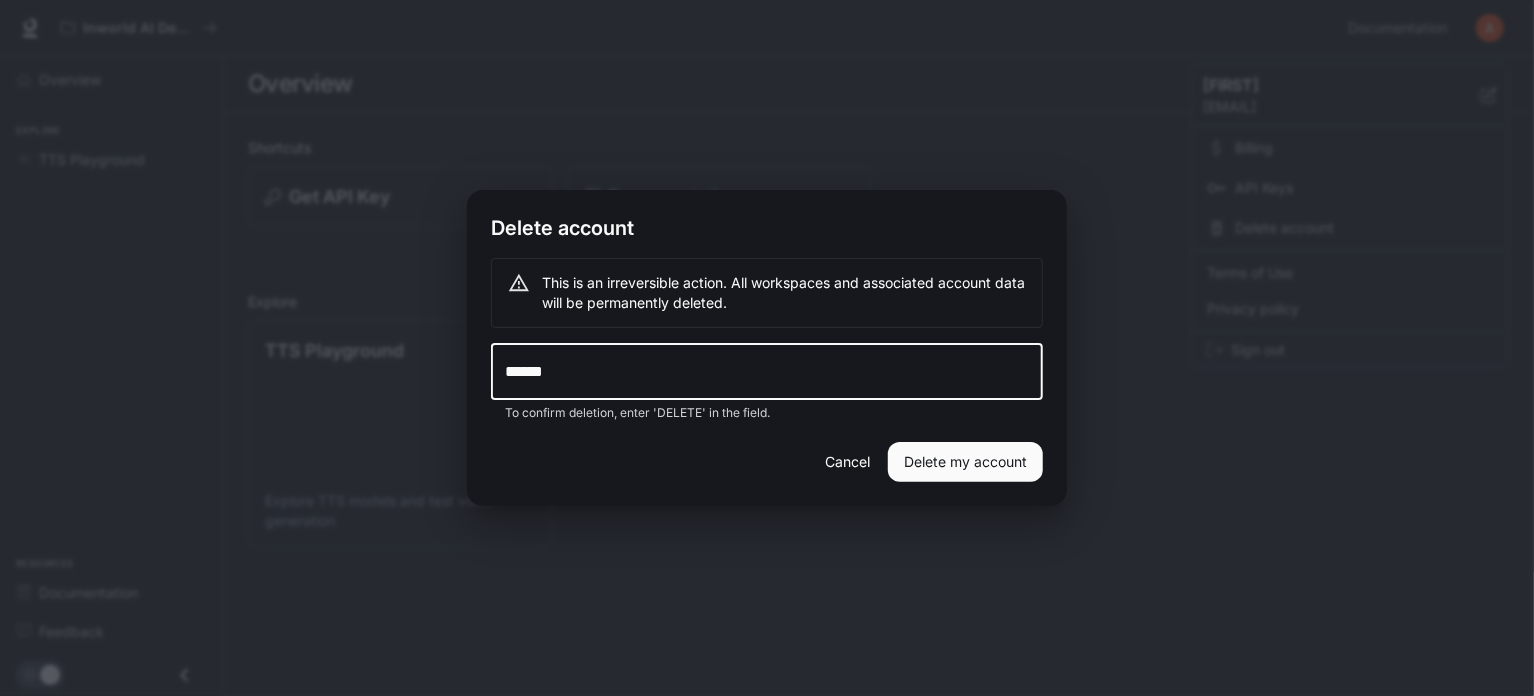 type on "******" 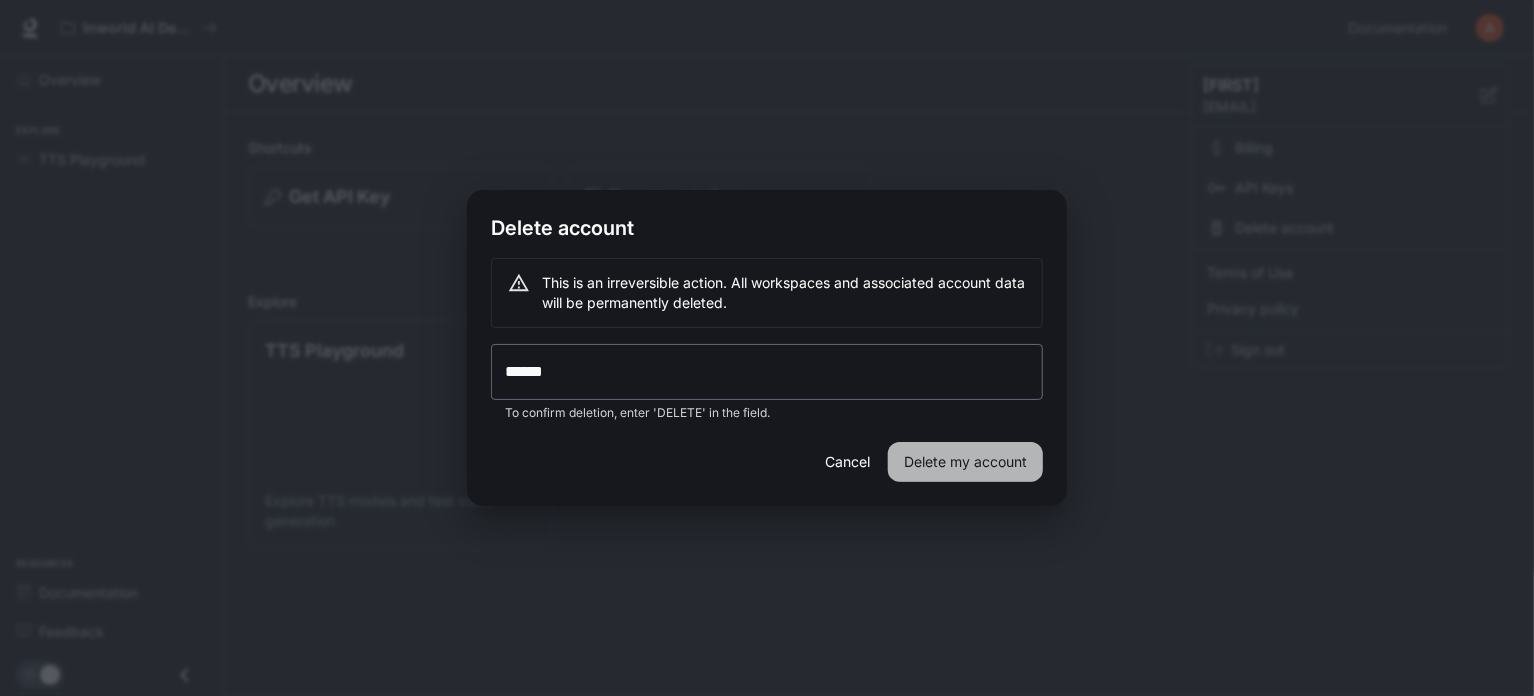 click on "Delete my account" at bounding box center (965, 462) 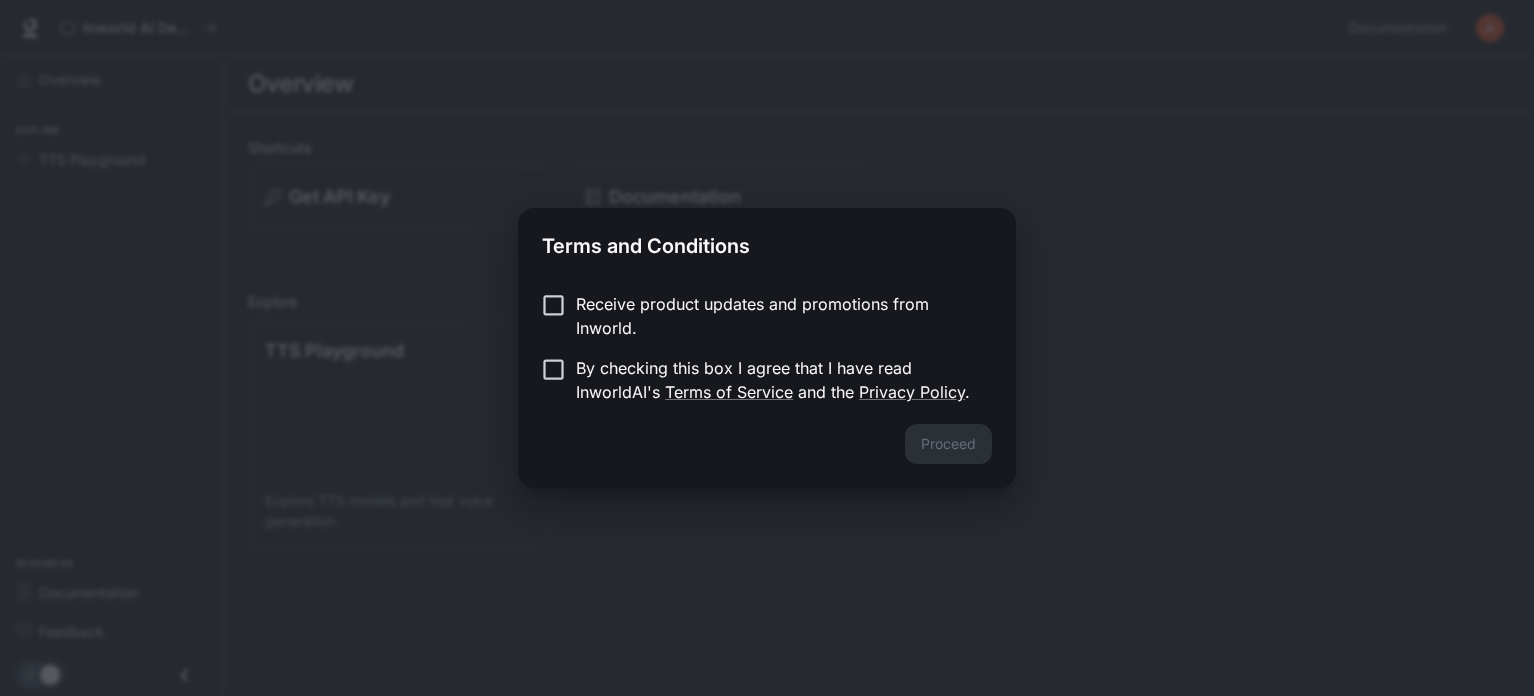 scroll, scrollTop: 0, scrollLeft: 0, axis: both 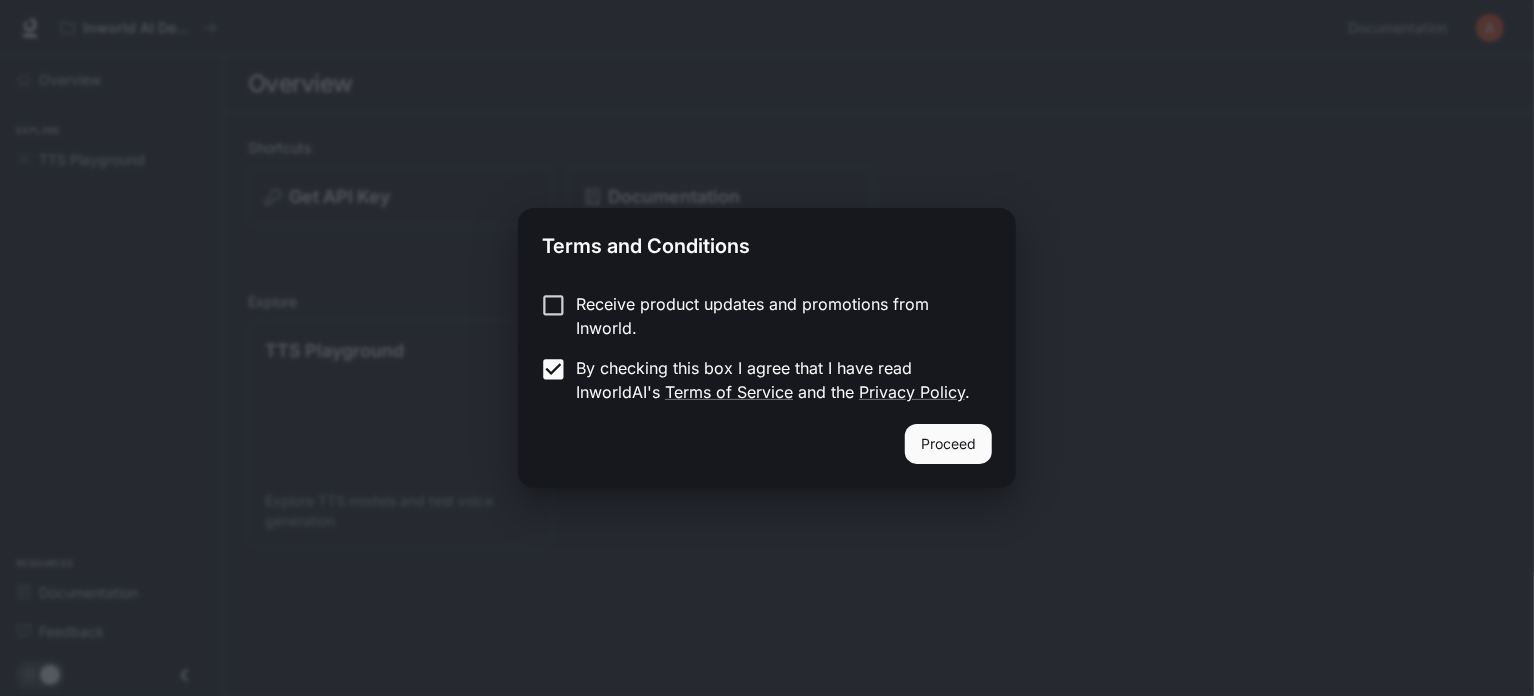click on "Proceed" at bounding box center (948, 444) 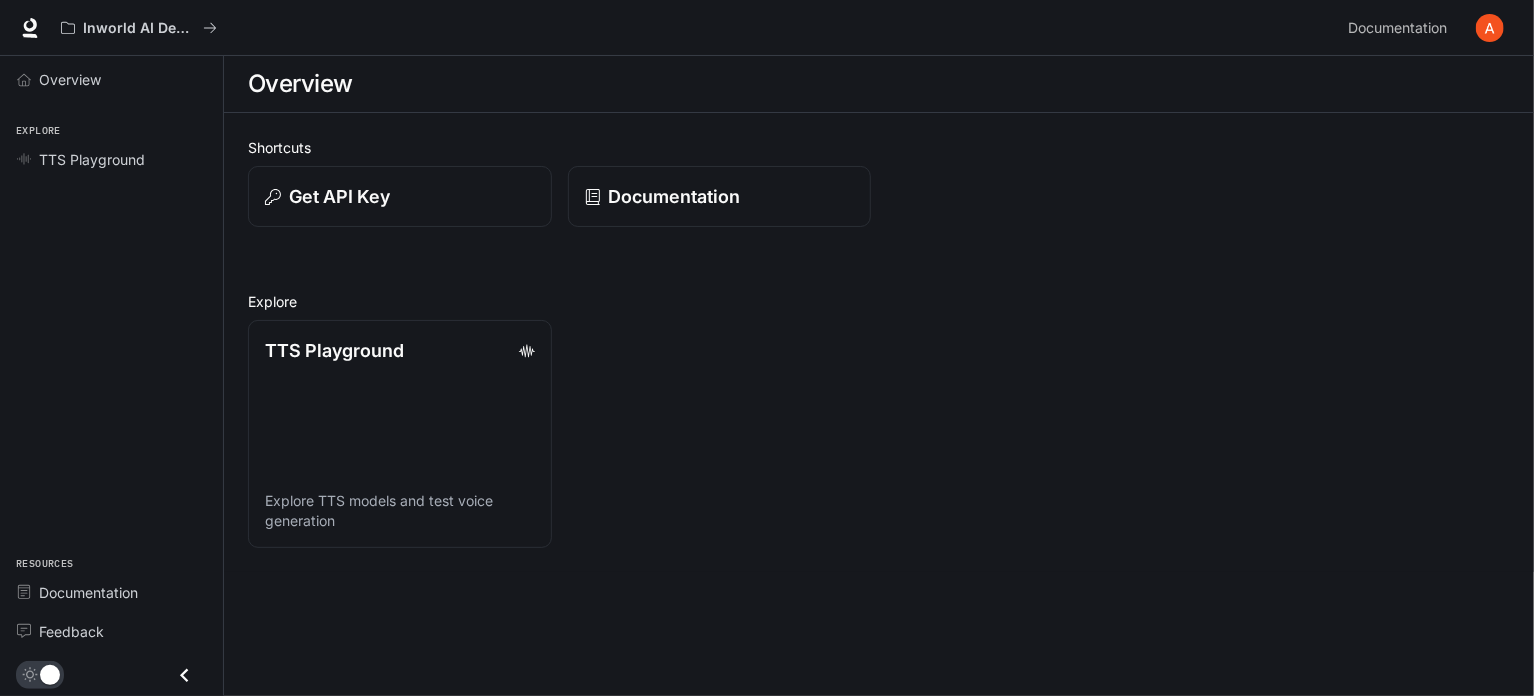 click 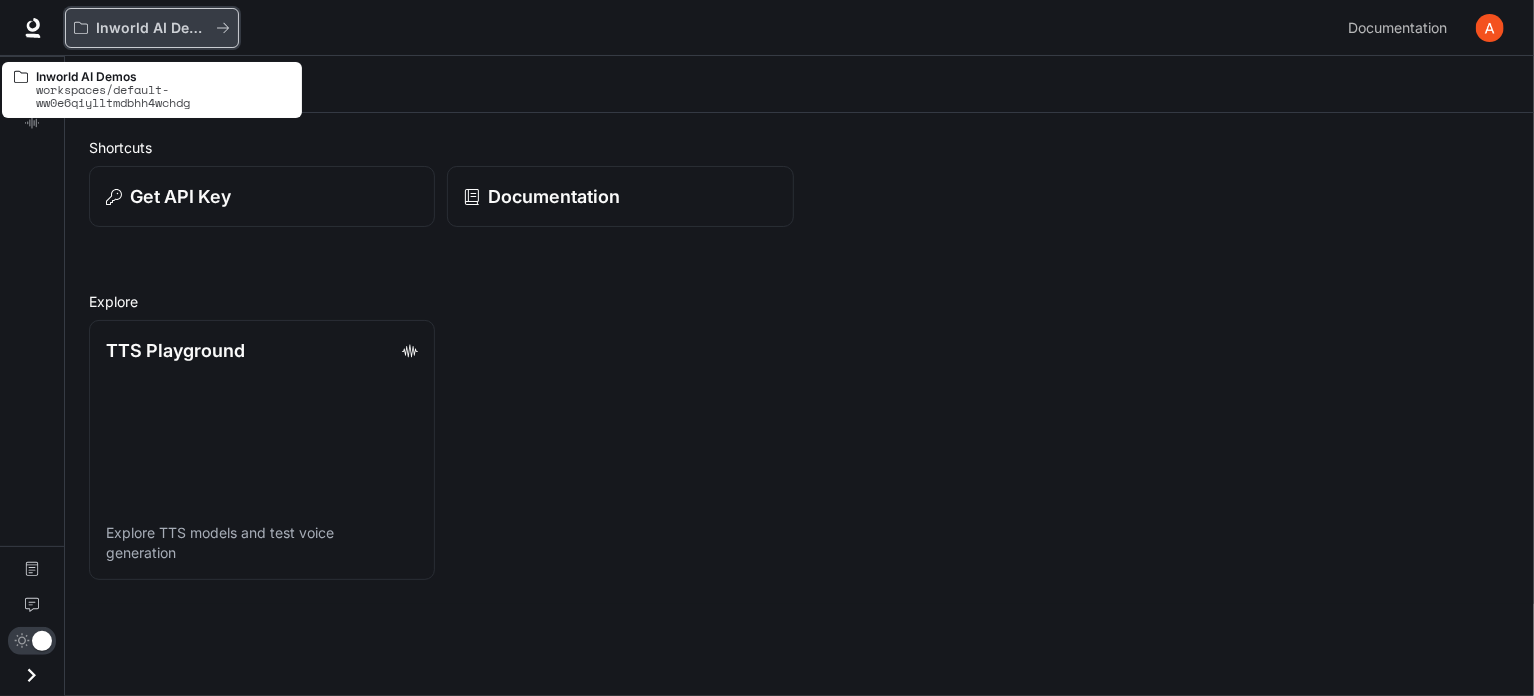 click on "Inworld AI Demos" at bounding box center (152, 28) 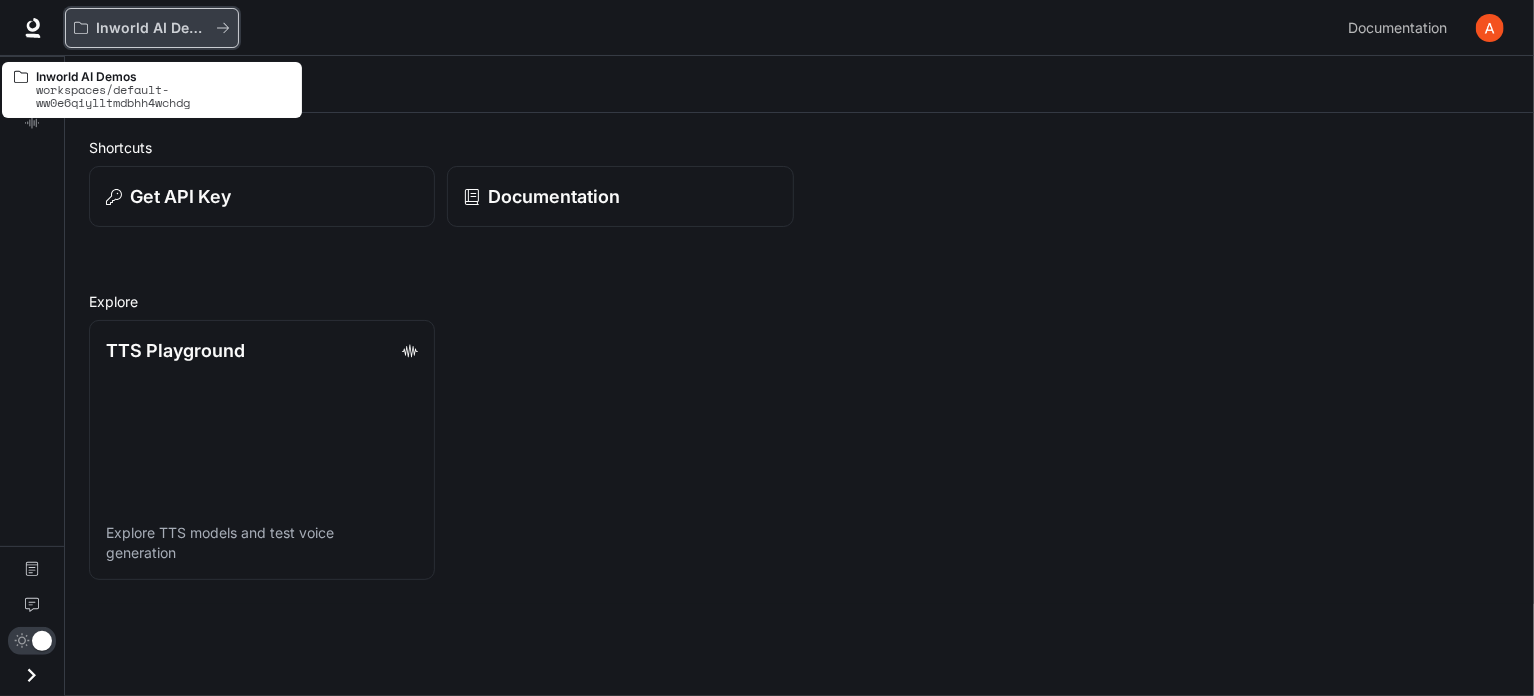 click 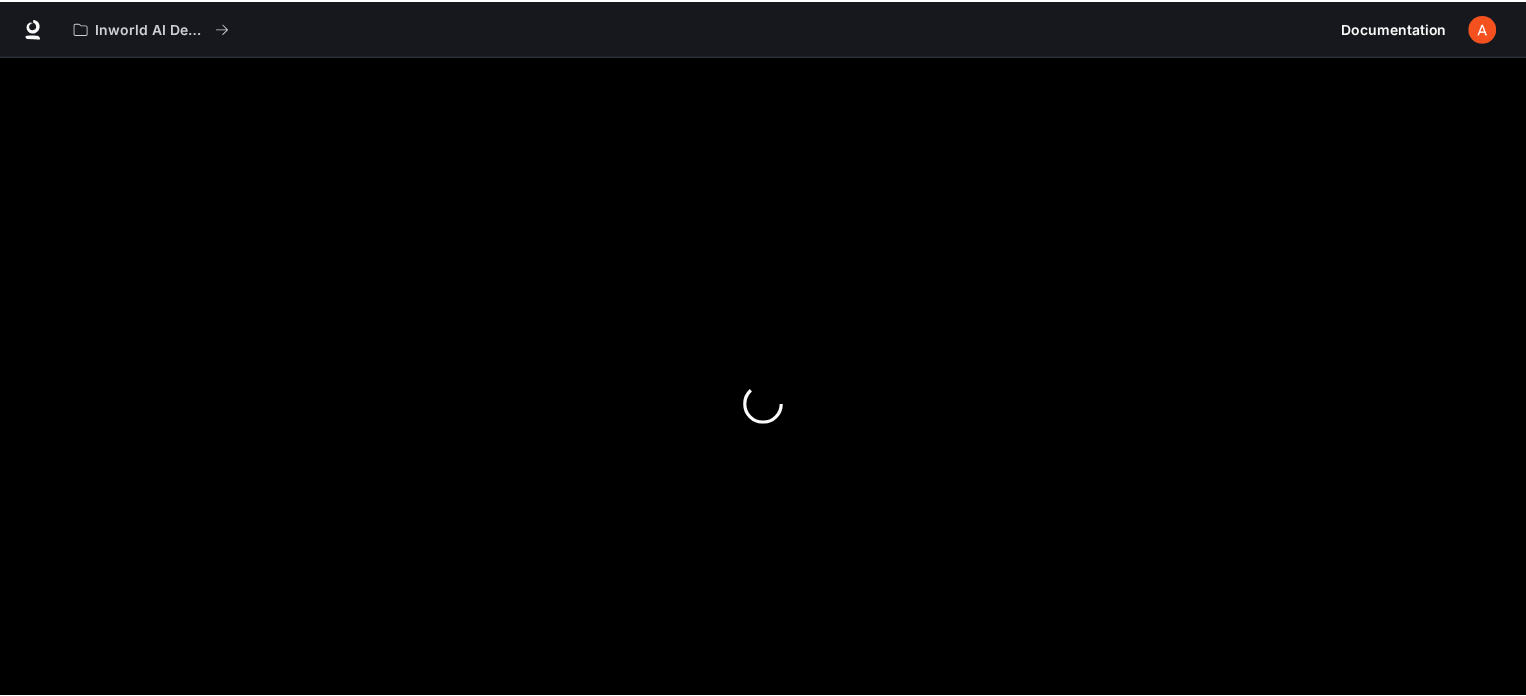 scroll, scrollTop: 0, scrollLeft: 0, axis: both 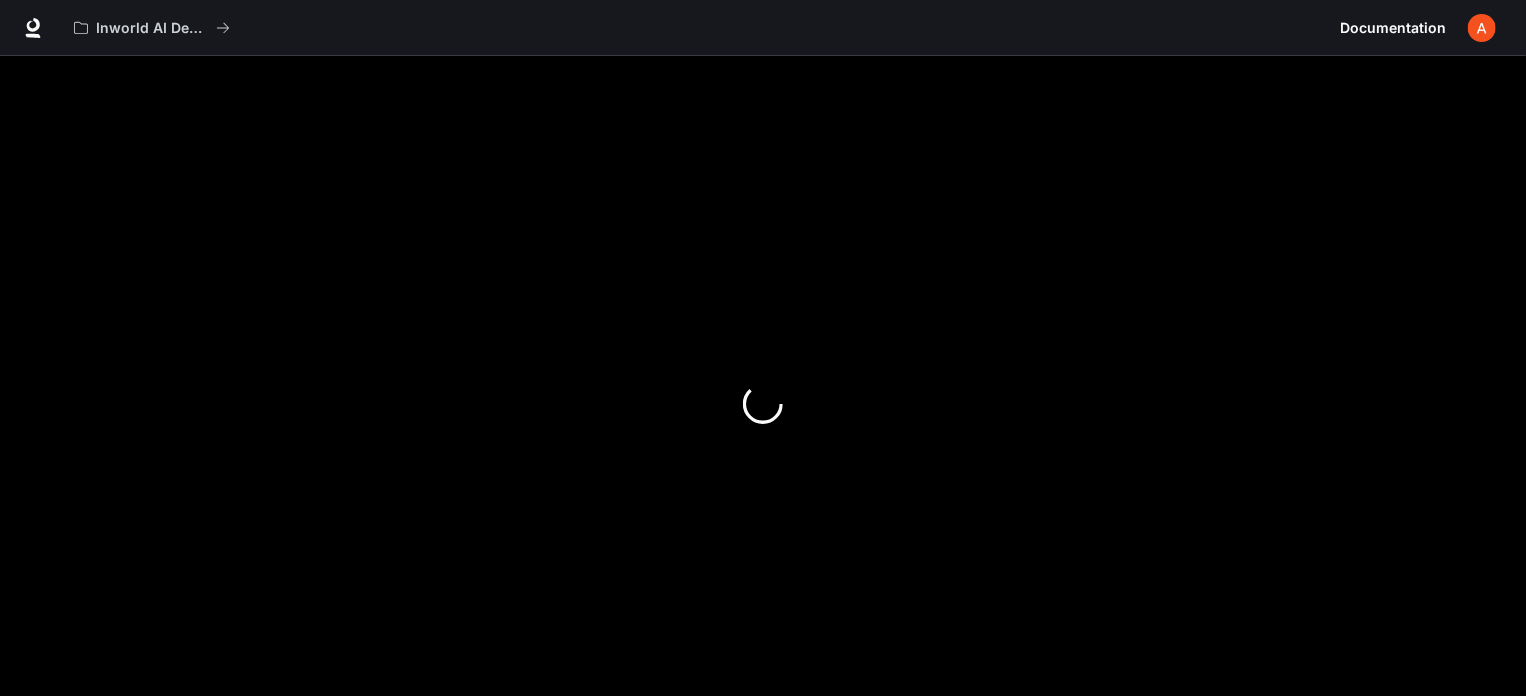 click at bounding box center (1482, 28) 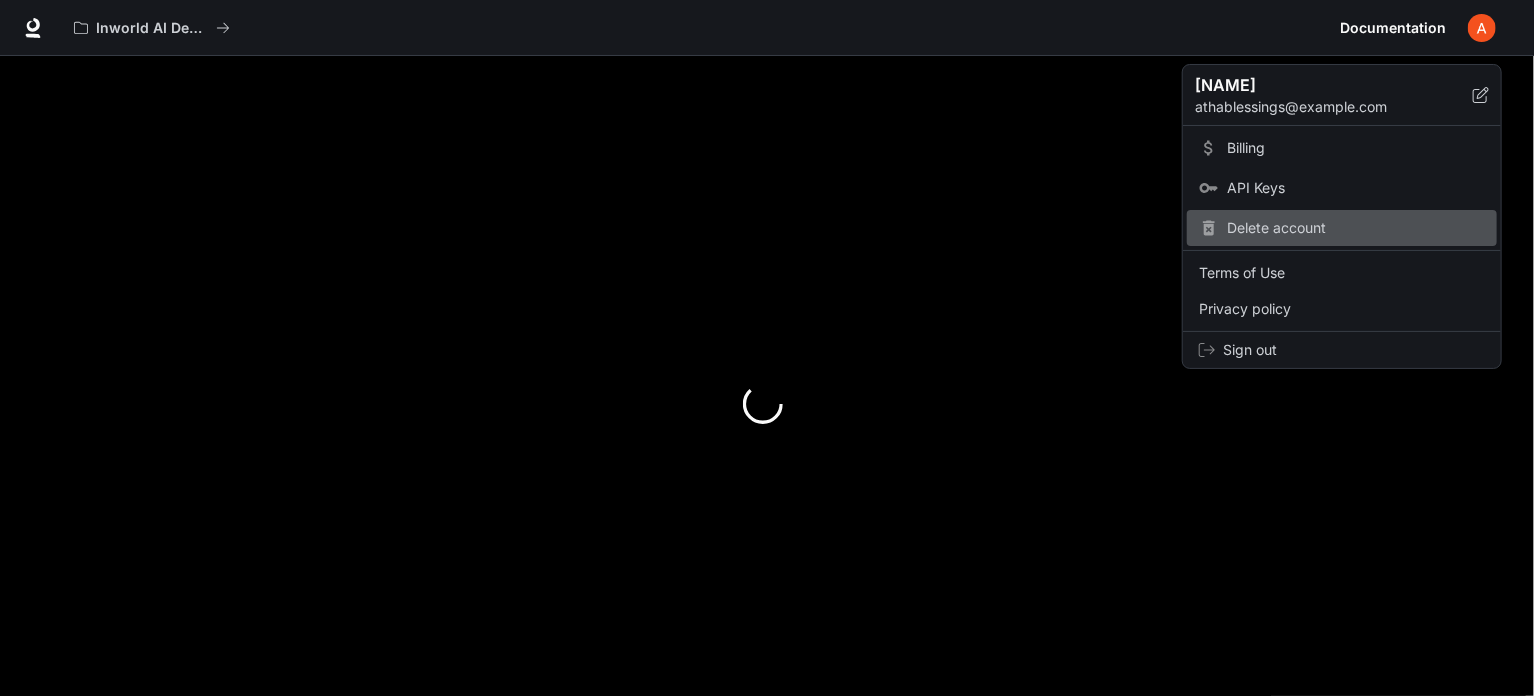 click on "Delete account" at bounding box center [1342, 228] 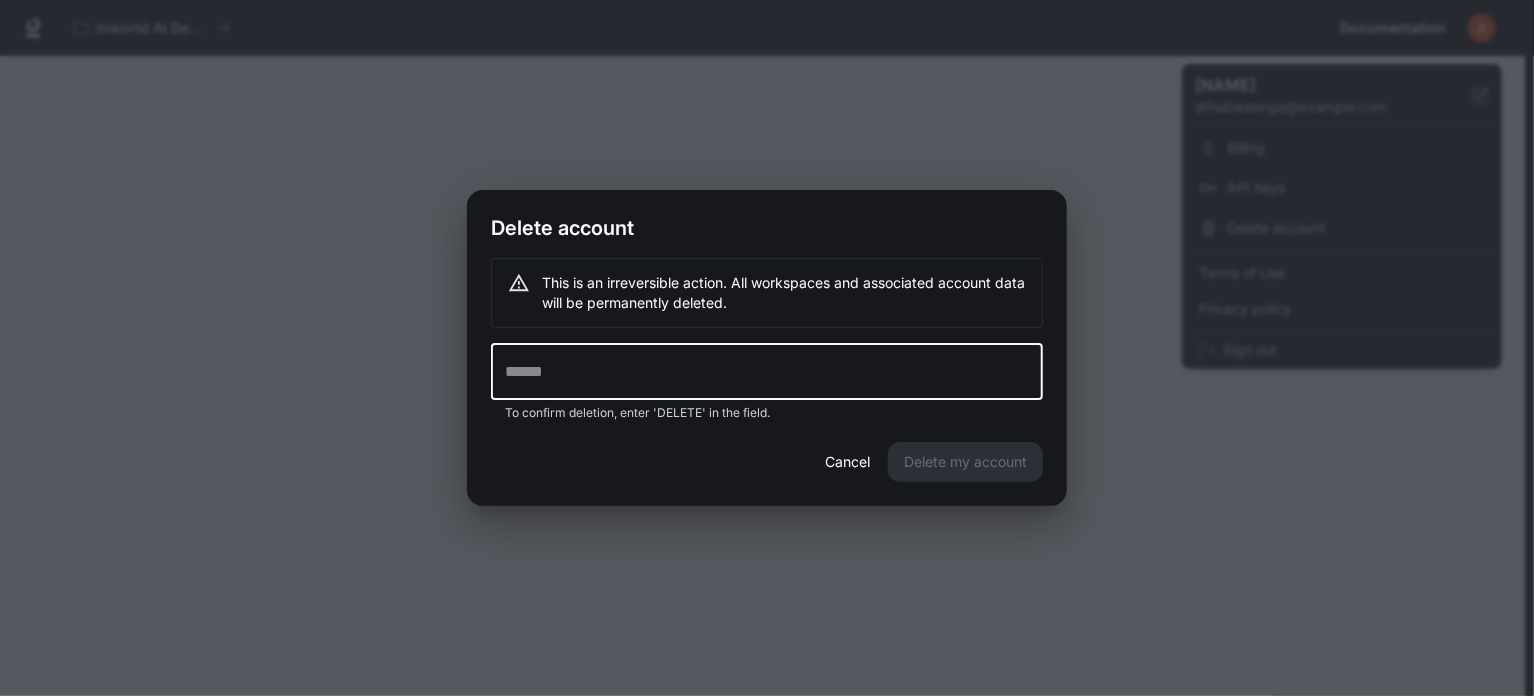 click at bounding box center (767, 372) 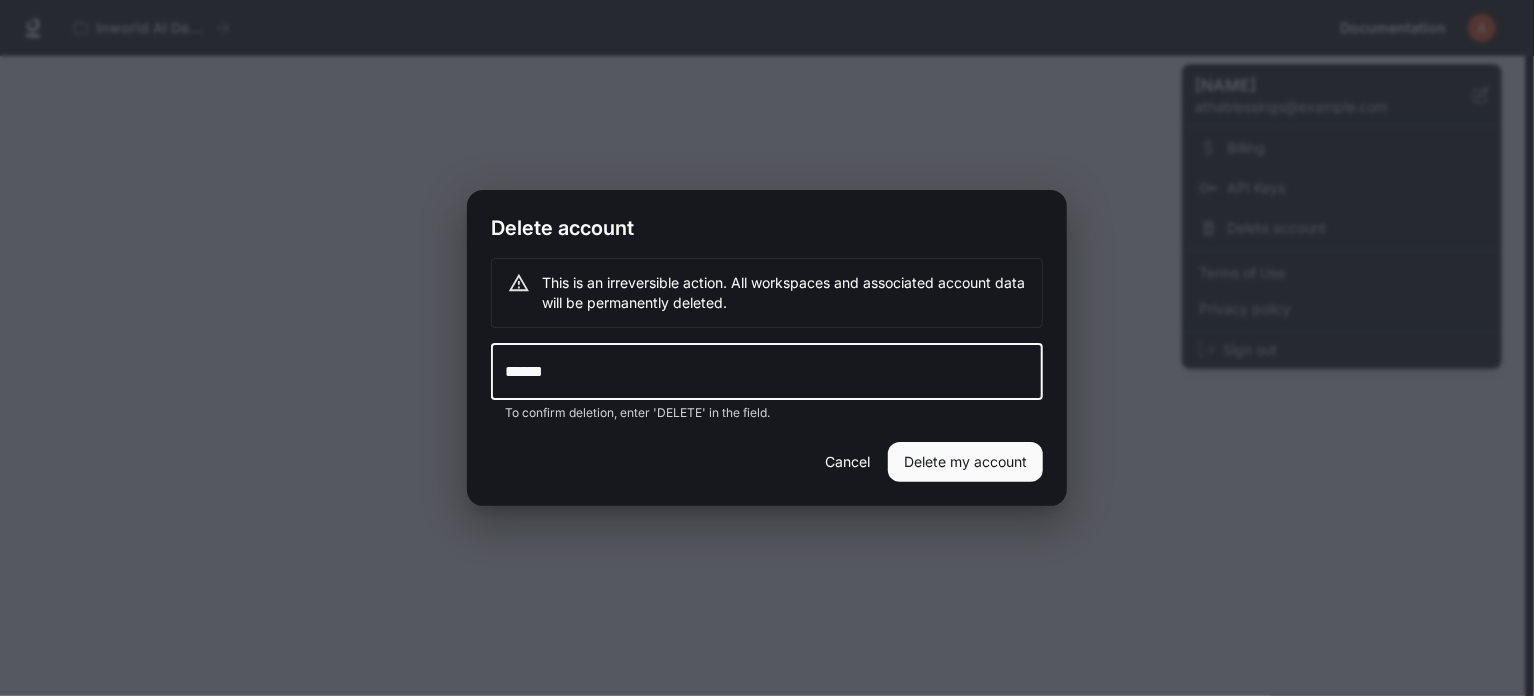 type on "******" 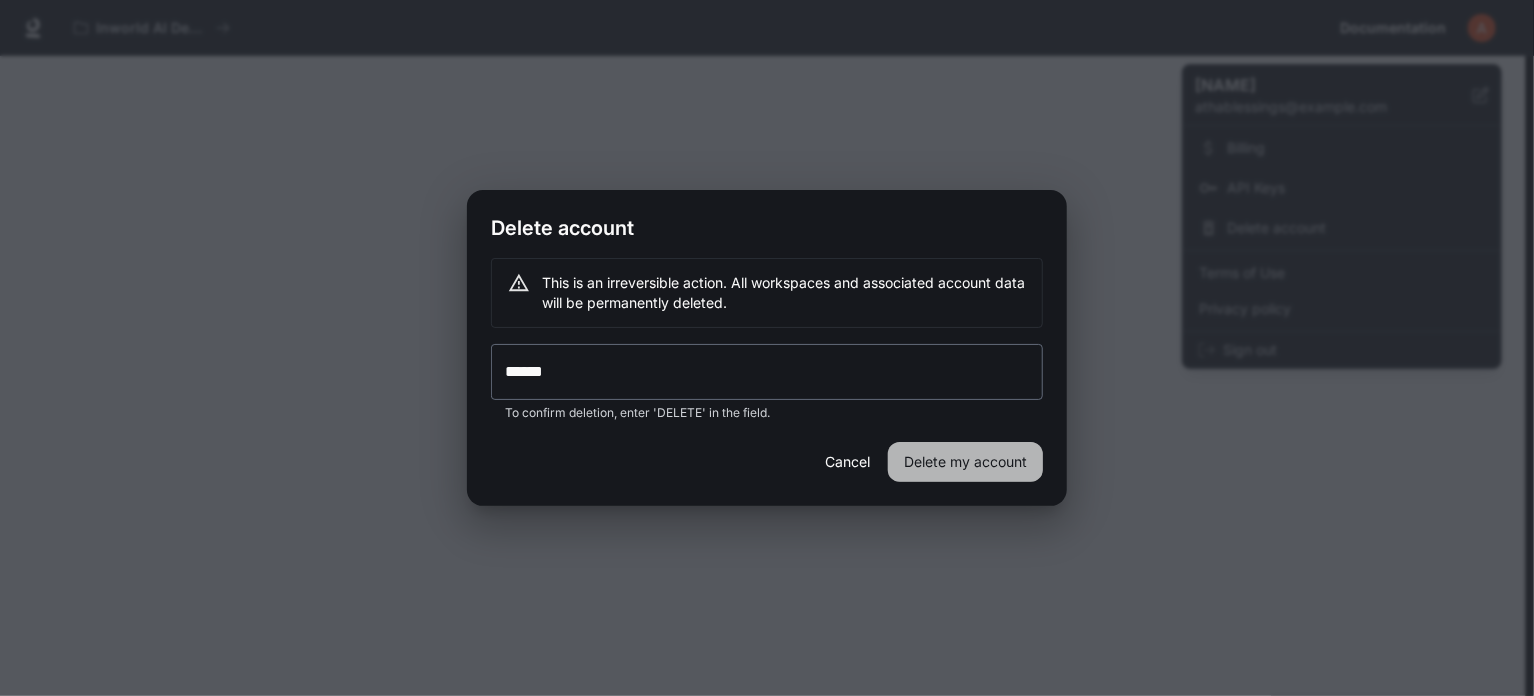 click on "Delete my account" at bounding box center (965, 462) 